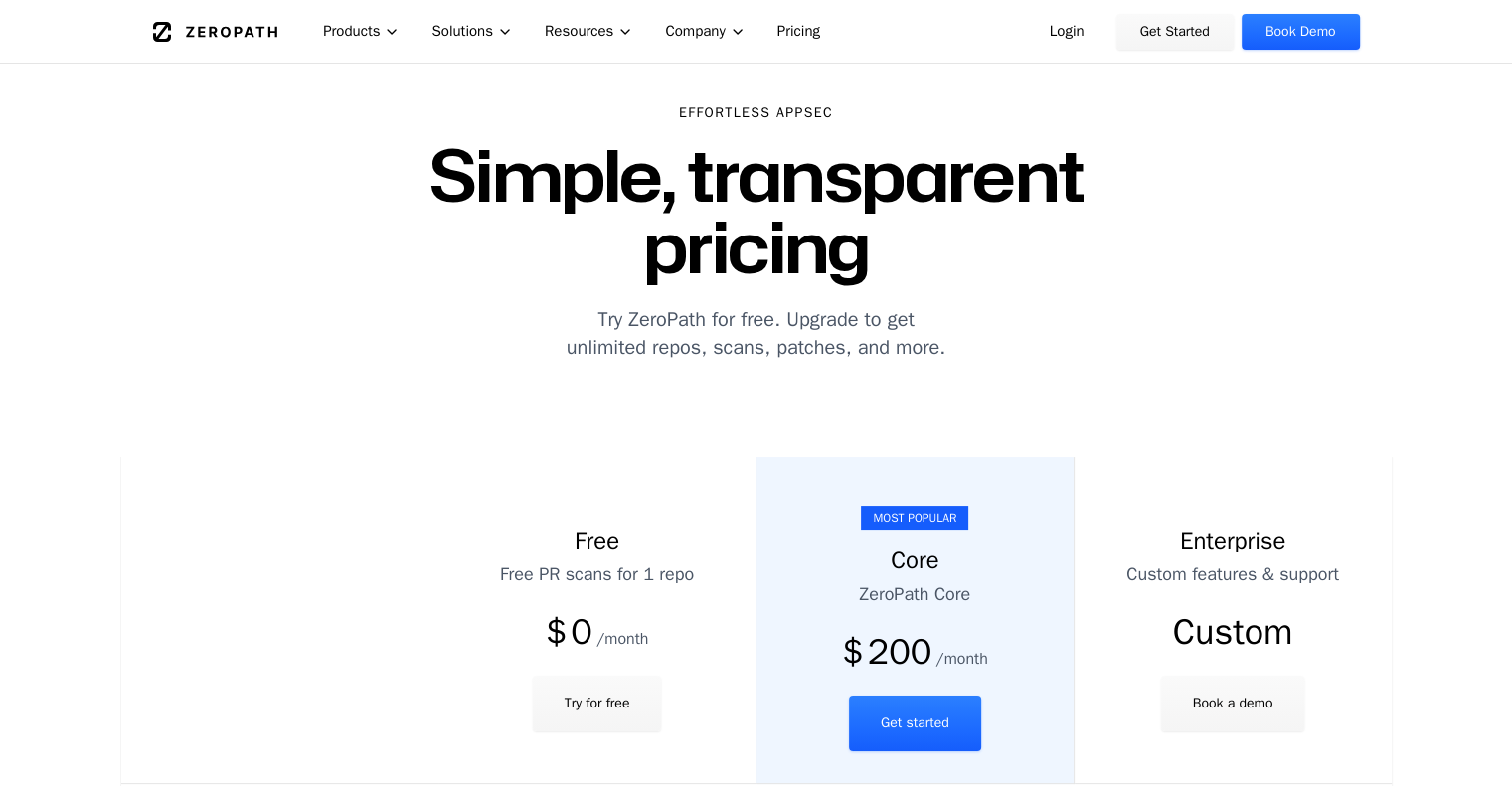 scroll, scrollTop: 0, scrollLeft: 0, axis: both 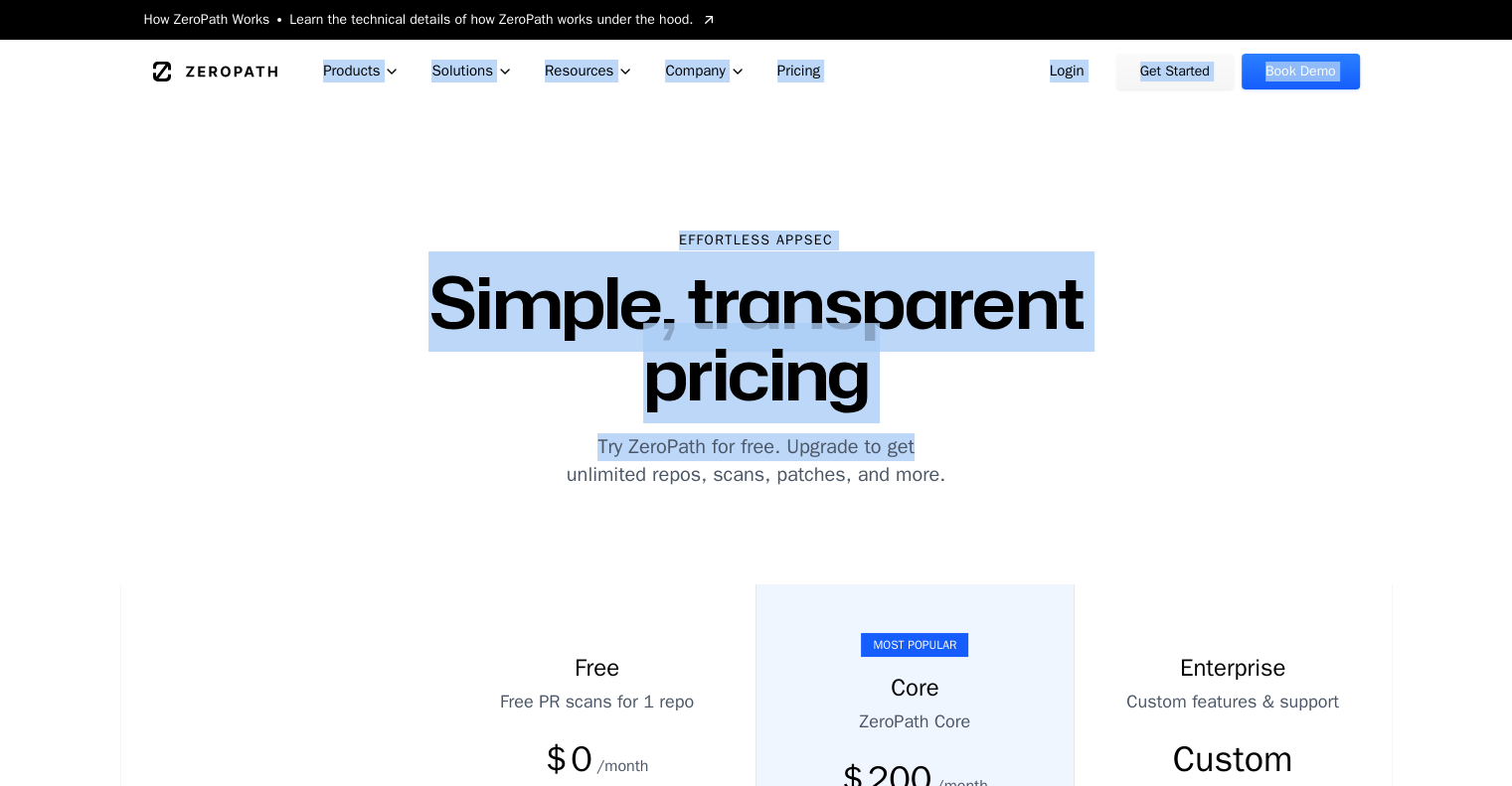 drag, startPoint x: 1008, startPoint y: 373, endPoint x: 1007, endPoint y: -120, distance: 493.001 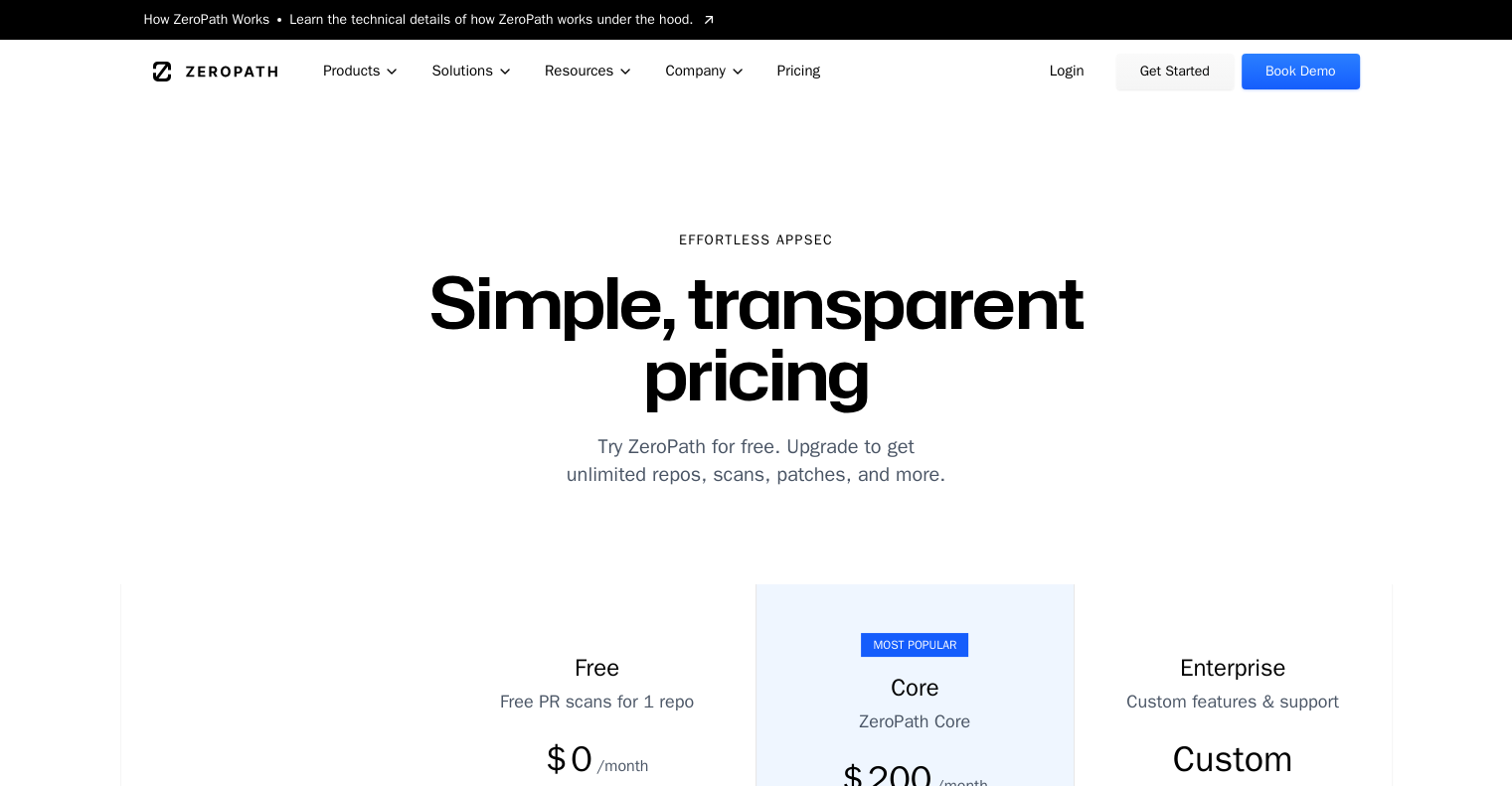 click on "Effortless AppSec Simple, transparent pricing Try ZeroPath for free. Upgrade to get
unlimited repos, scans, patches, and more." at bounding box center (756, 344) 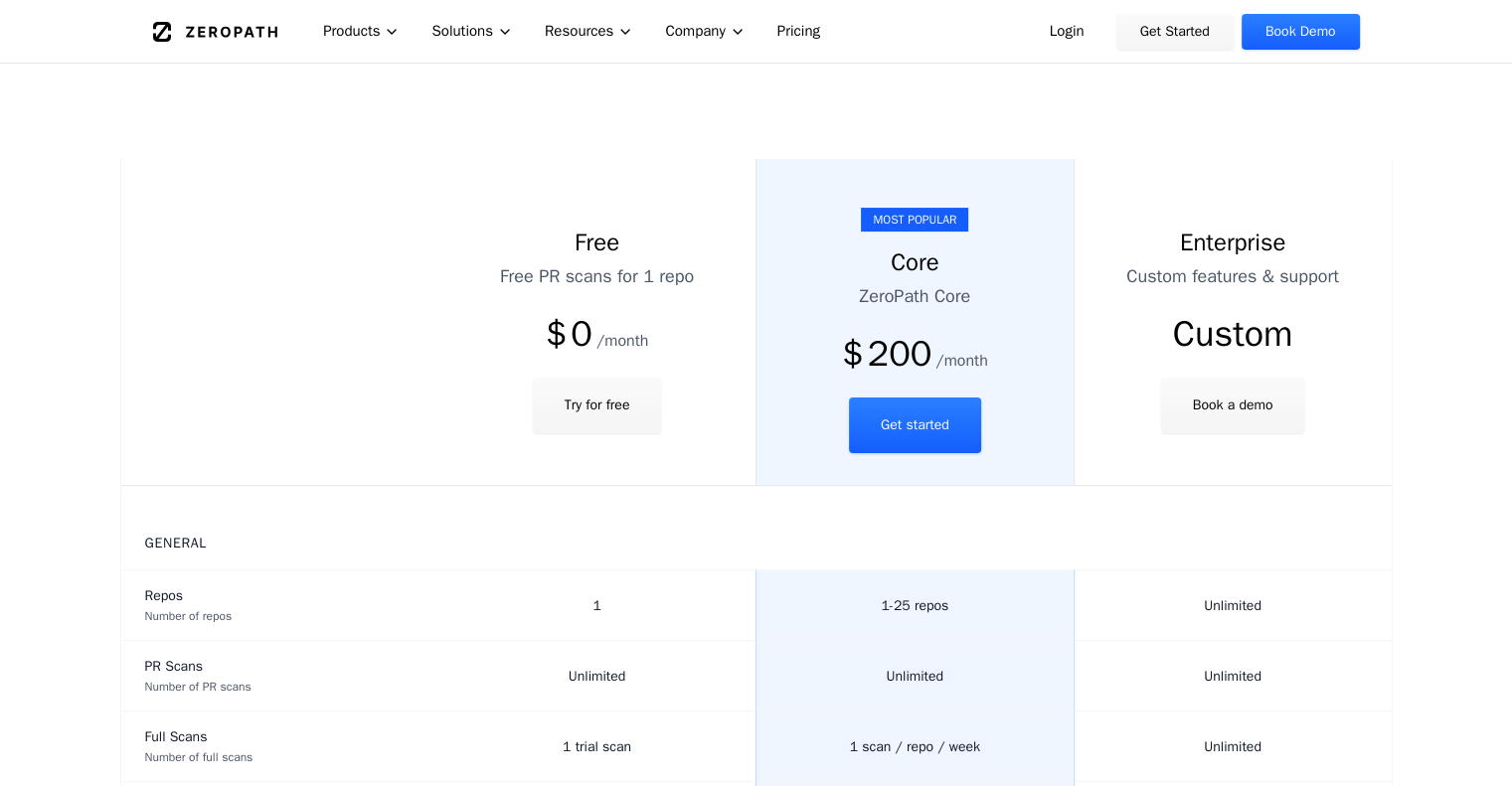 scroll, scrollTop: 428, scrollLeft: 0, axis: vertical 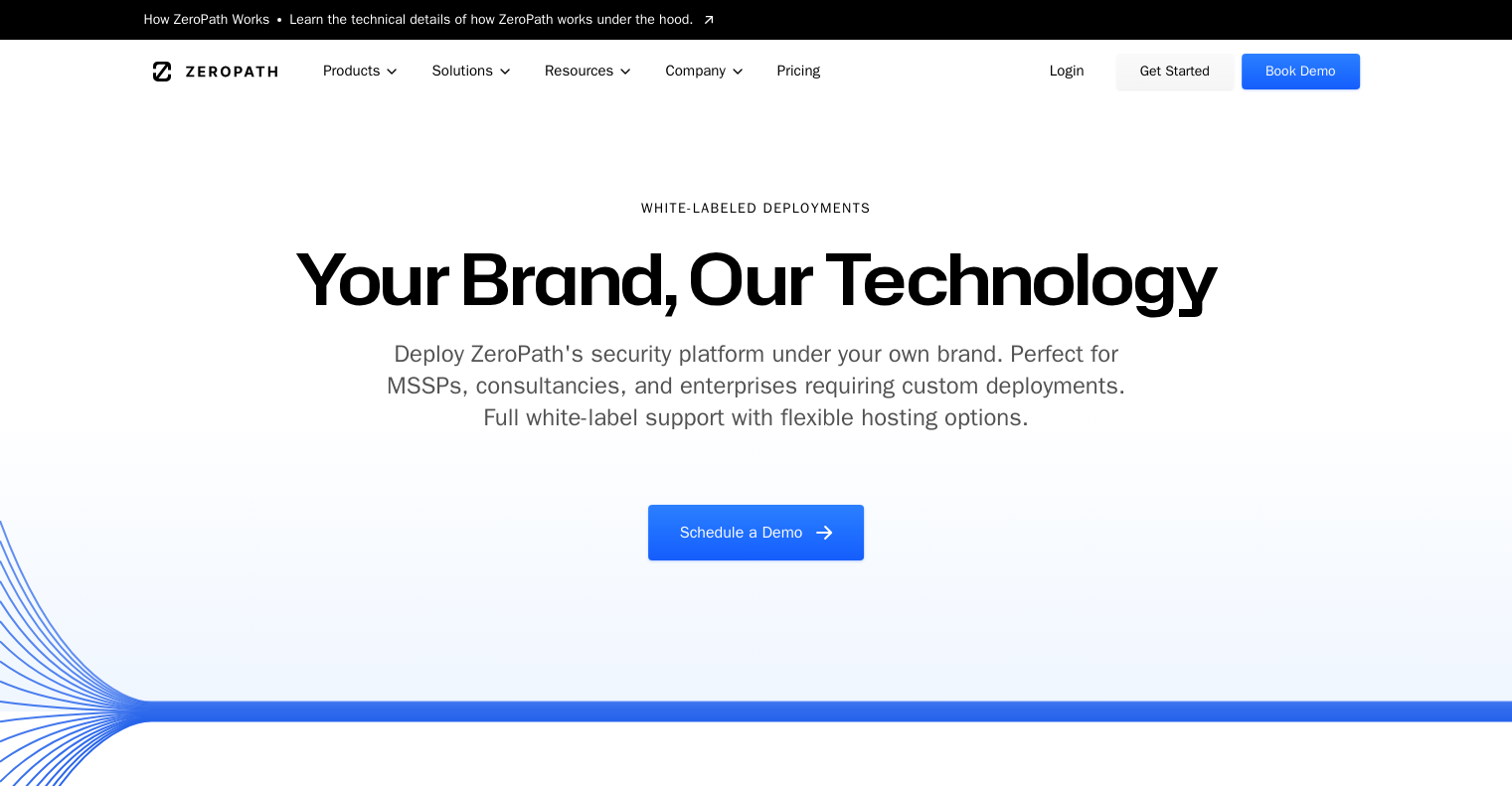 click on "Pricing" at bounding box center [798, 71] 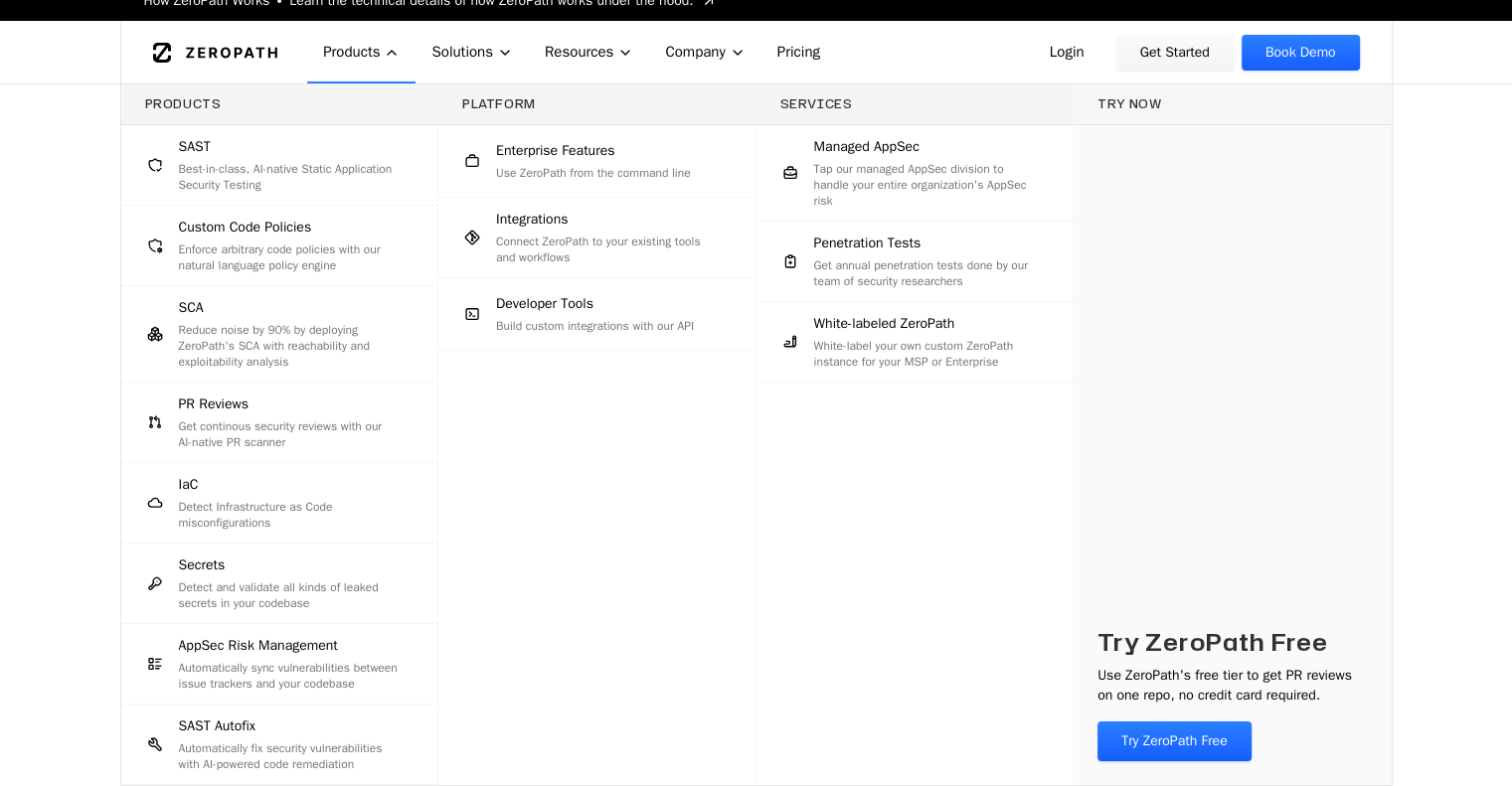 scroll, scrollTop: 27, scrollLeft: 0, axis: vertical 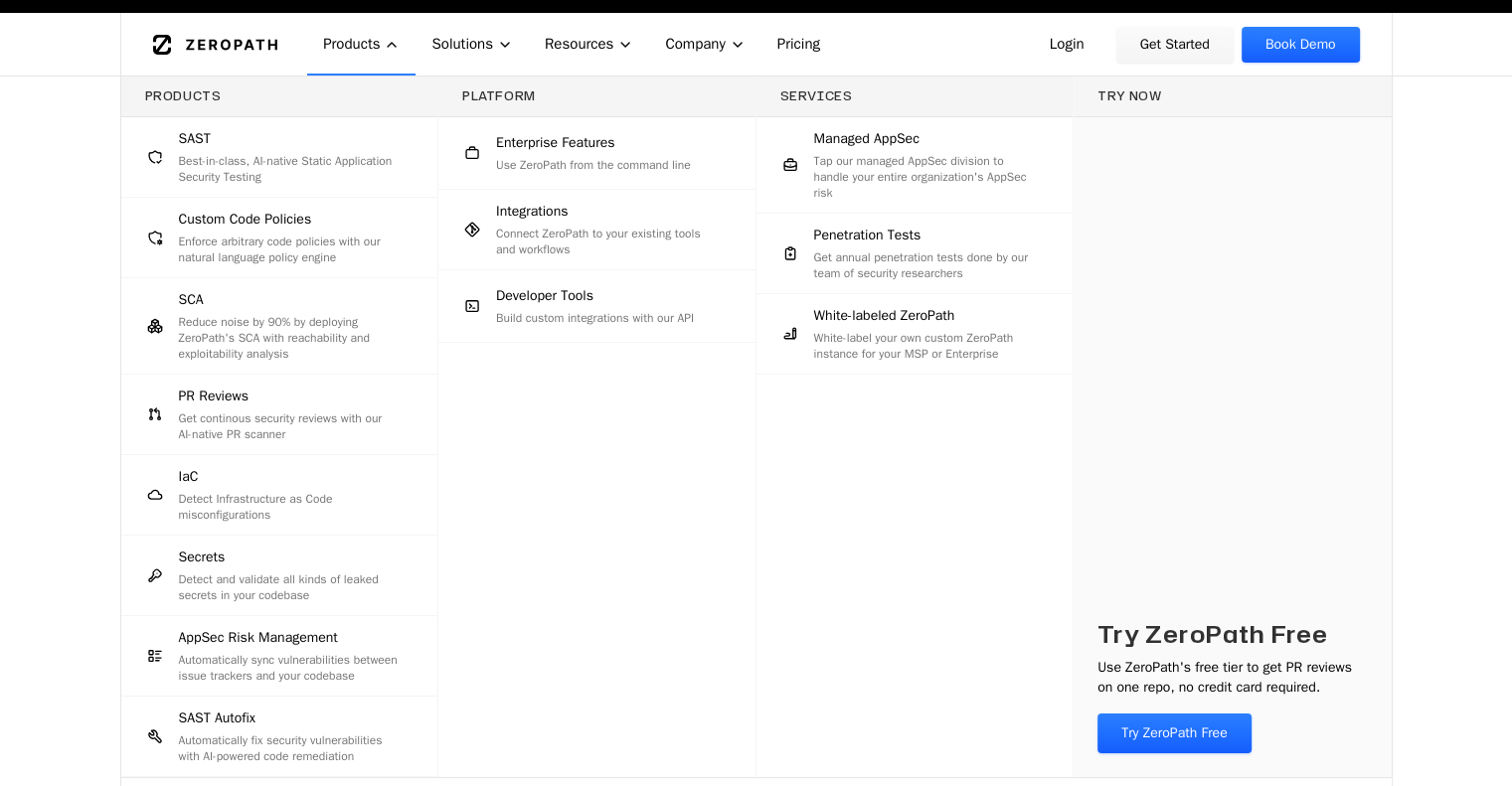 click on "Developer Tools Build custom integrations with our API" at bounding box center [594, 306] 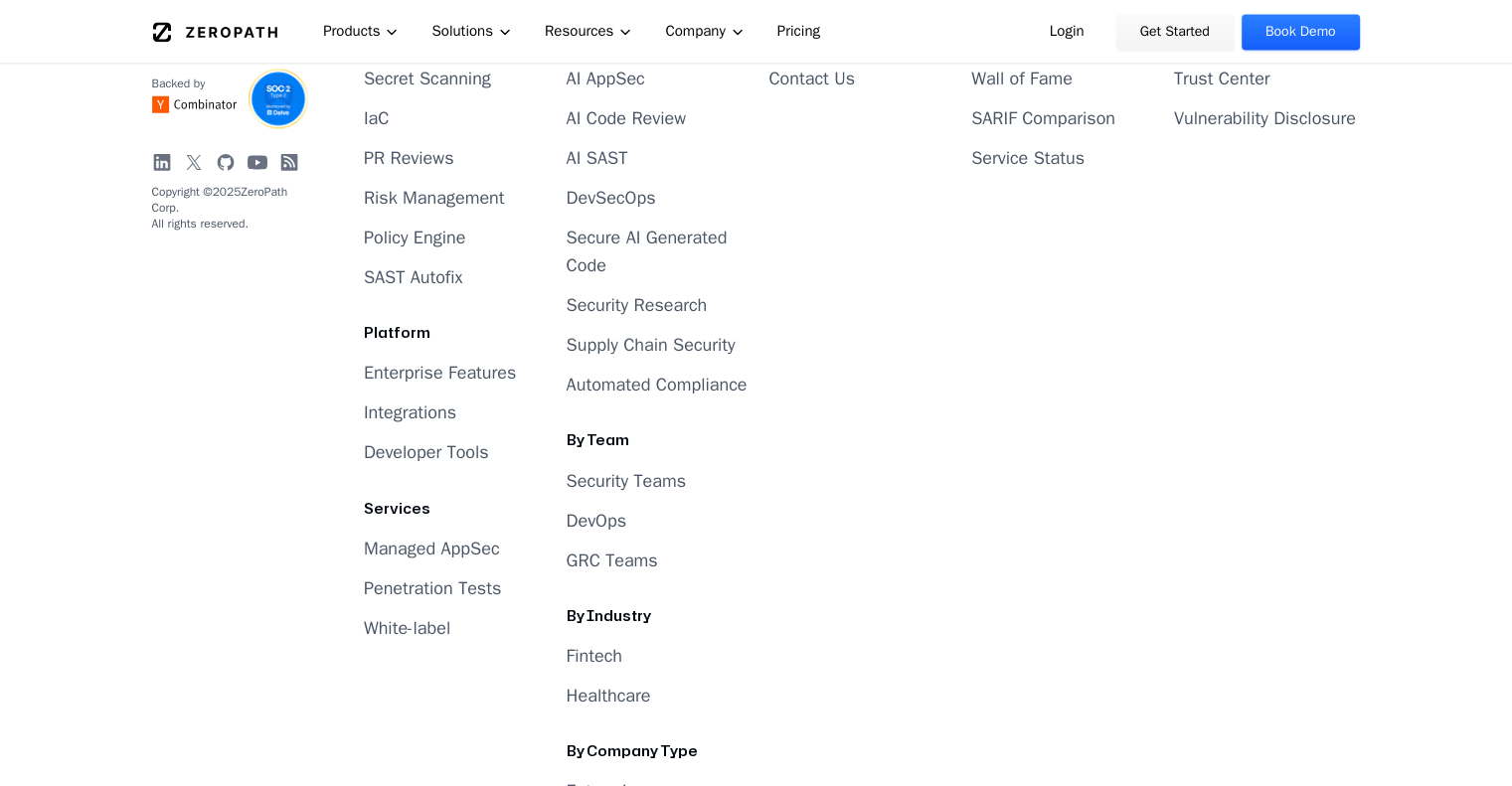scroll, scrollTop: 3371, scrollLeft: 0, axis: vertical 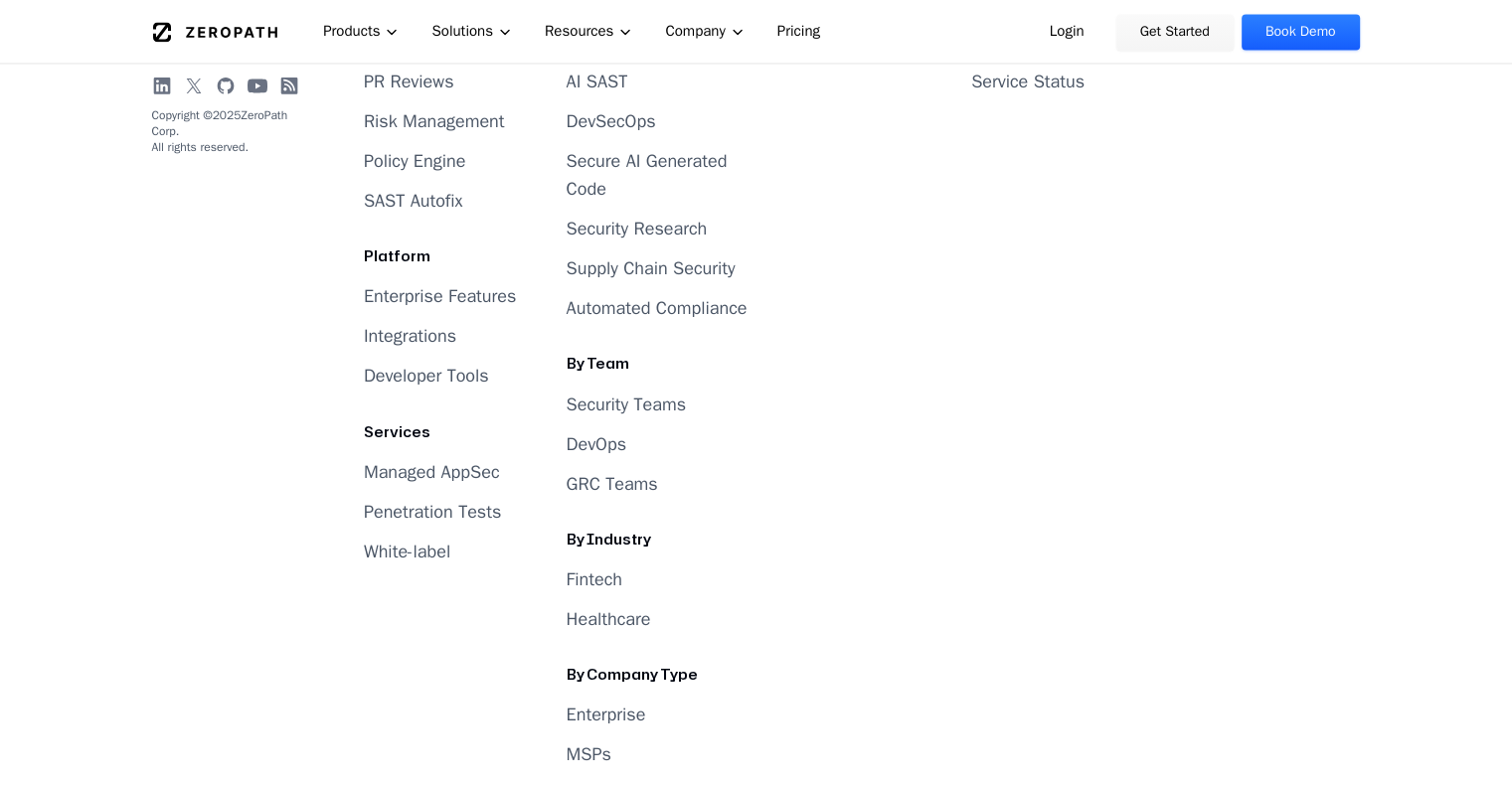 click on "SAST Autofix" at bounding box center [414, 201] 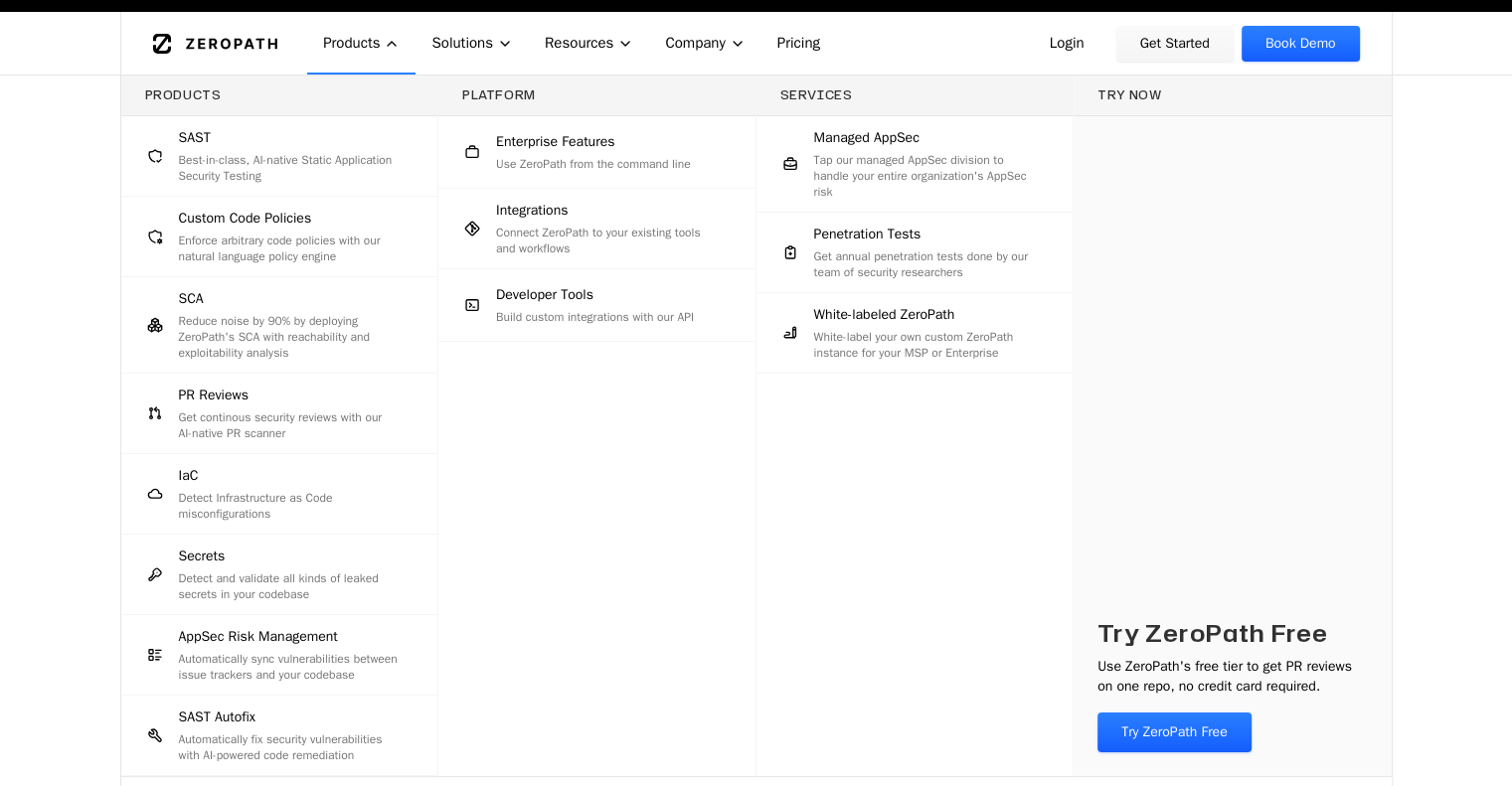 scroll, scrollTop: 35, scrollLeft: 0, axis: vertical 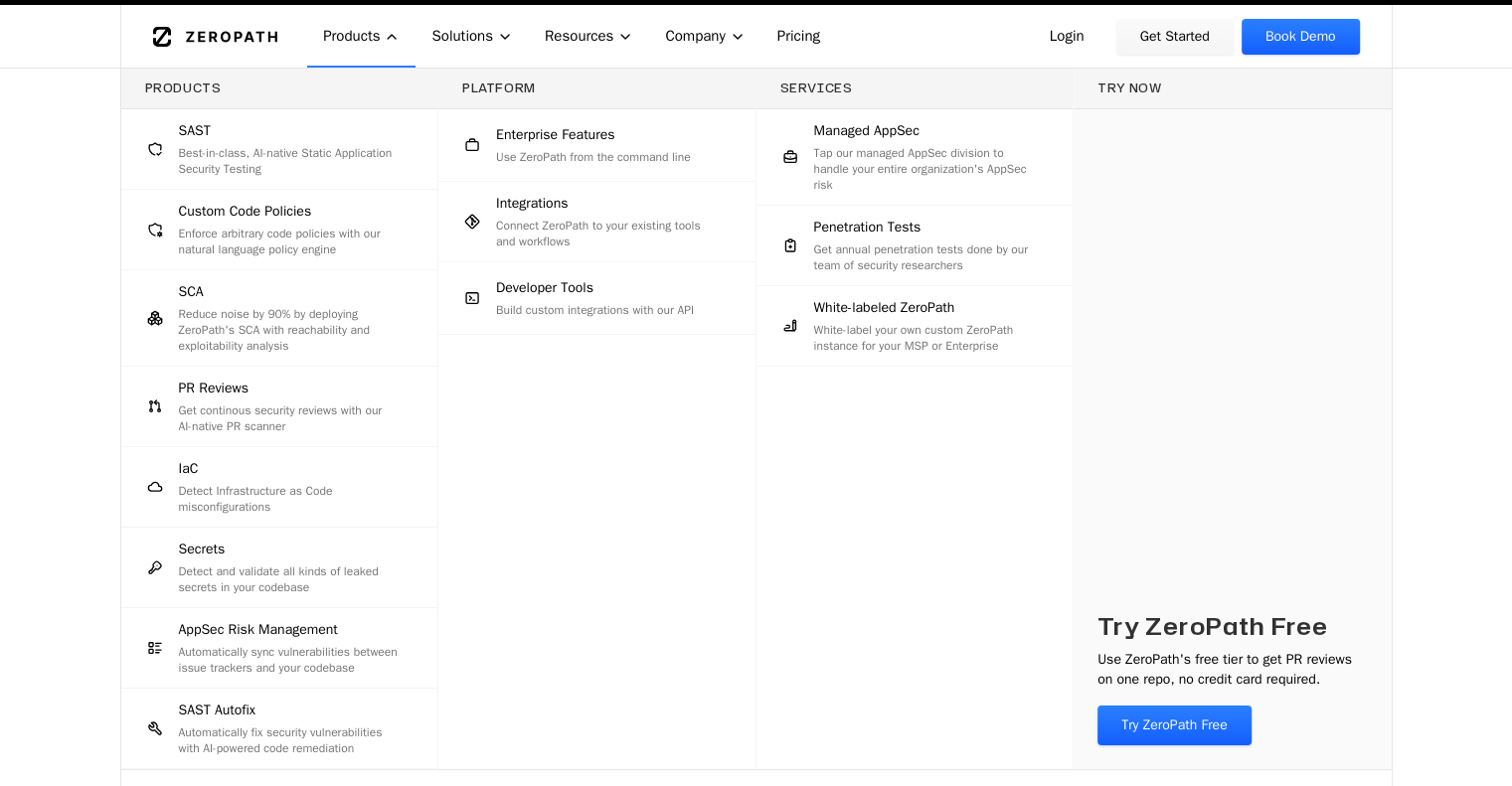 click on "Integrations Connect ZeroPath to your existing tools and workflows" at bounding box center [605, 222] 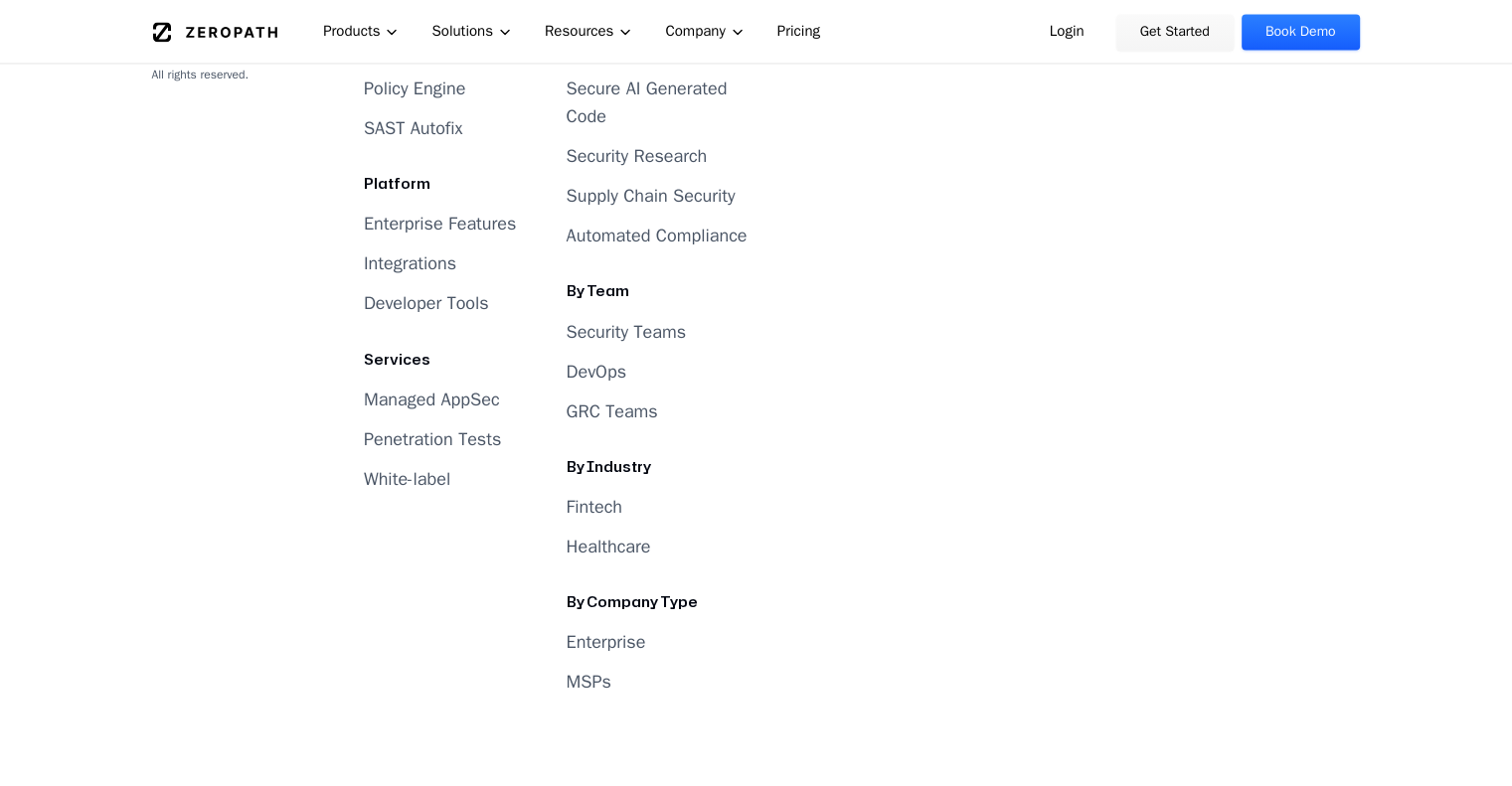 scroll, scrollTop: 3542, scrollLeft: 0, axis: vertical 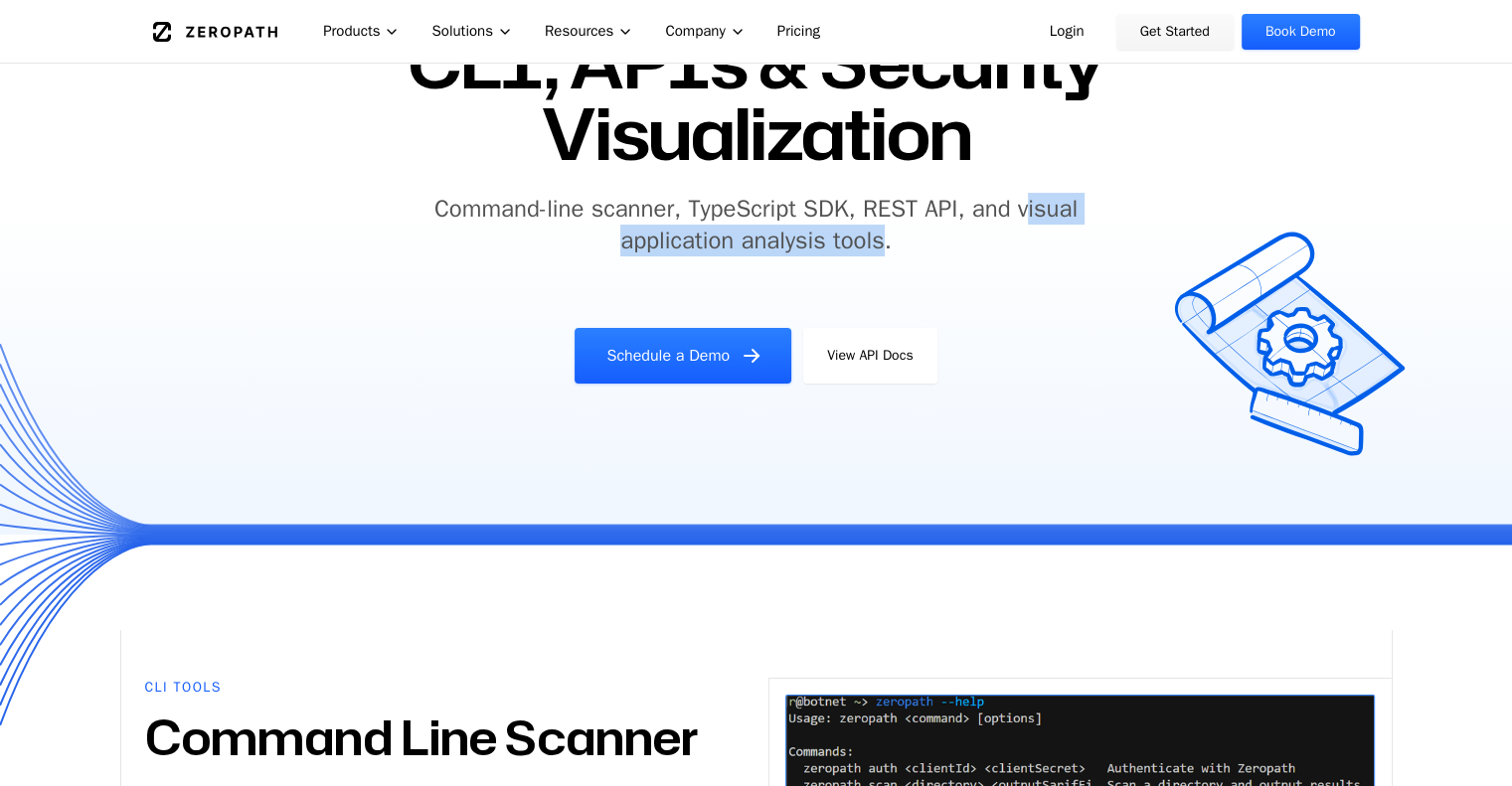 drag, startPoint x: 960, startPoint y: 211, endPoint x: 823, endPoint y: 237, distance: 139.4453 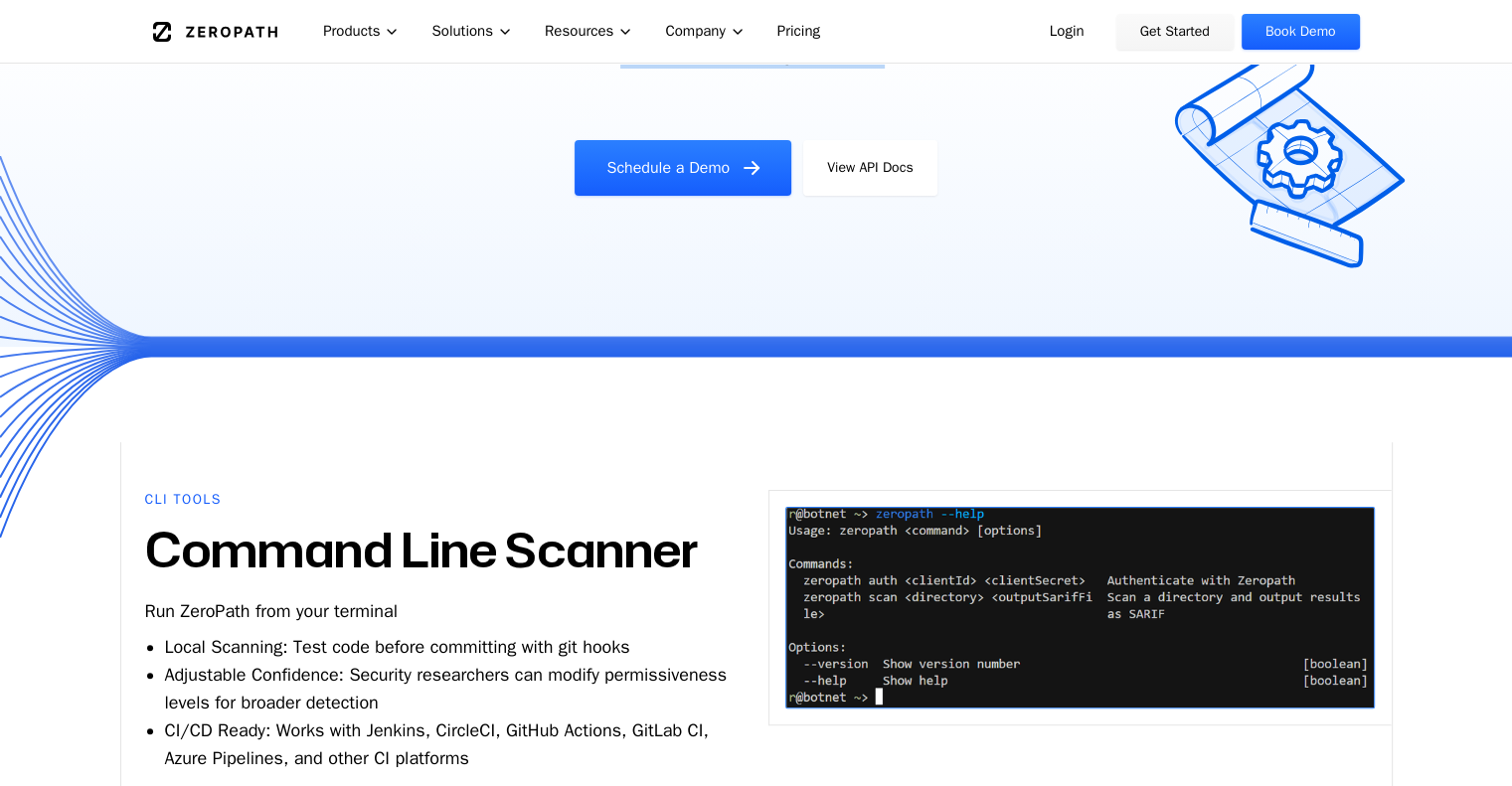 scroll, scrollTop: 0, scrollLeft: 0, axis: both 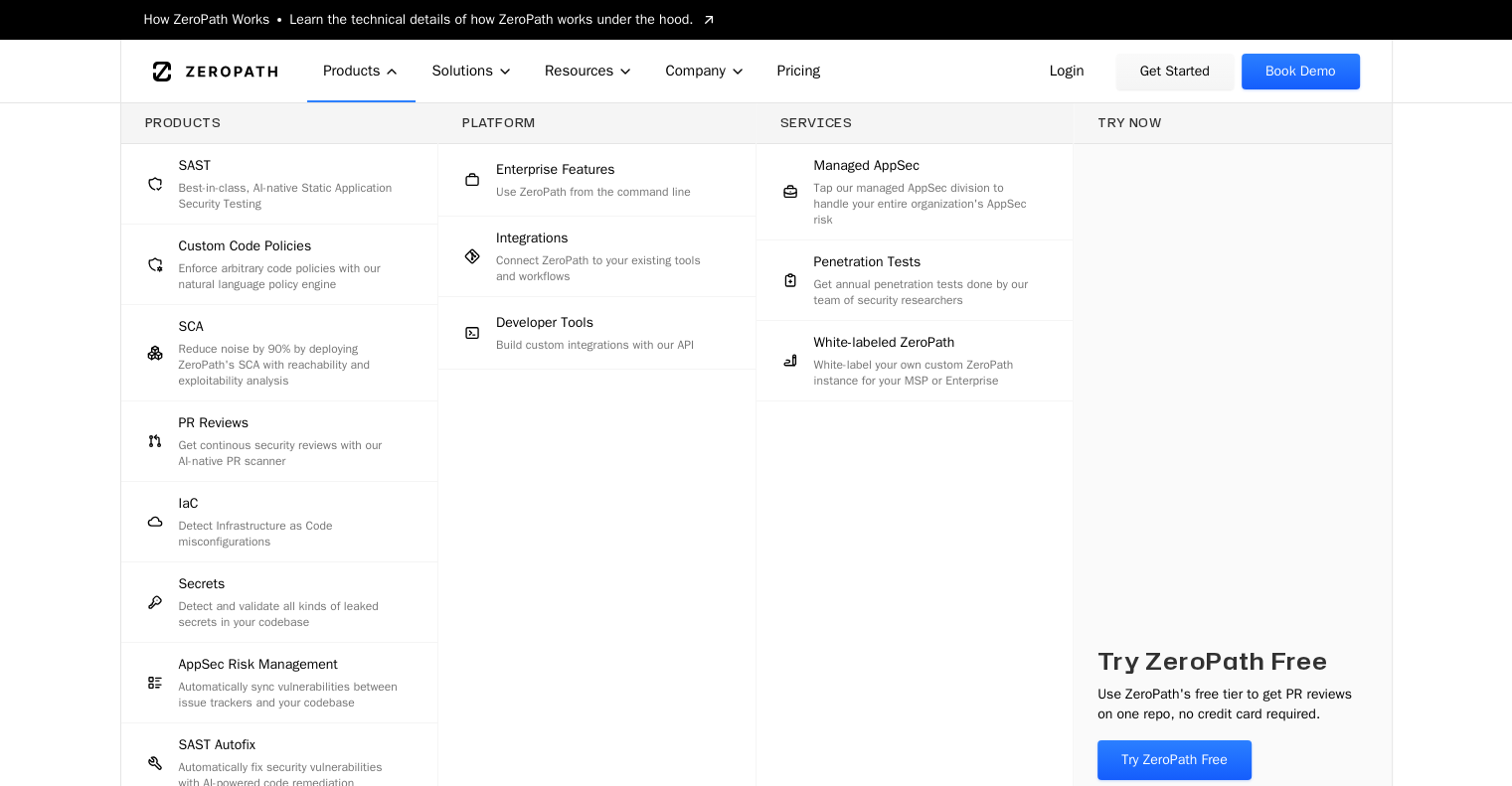 click on "Products SAST Best-in-class, AI-native Static Application Security Testing Custom Code Policies Enforce arbitrary code policies with our natural language policy engine SCA Reduce noise by 90% by deploying ZeroPath's SCA with reachability and exploitability analysis PR Reviews Get continous security reviews with our AI-native PR scanner IaC Detect Infrastructure as Code misconfigurations Secrets Detect and validate all kinds of leaked secrets in your codebase AppSec Risk Management Automatically sync vulnerabilities between issue trackers and your codebase SAST Autofix Automatically fix security vulnerabilities with AI-powered code remediation Platform Enterprise Features Use ZeroPath from the command line Integrations Connect ZeroPath to your existing tools and workflows Developer Tools Build custom integrations with our API Services Managed AppSec Tap our managed AppSec division to handle your entire organization's AppSec risk Penetration Tests White-labeled ZeroPath Try now Try ZeroPath Free" at bounding box center (756, 482) 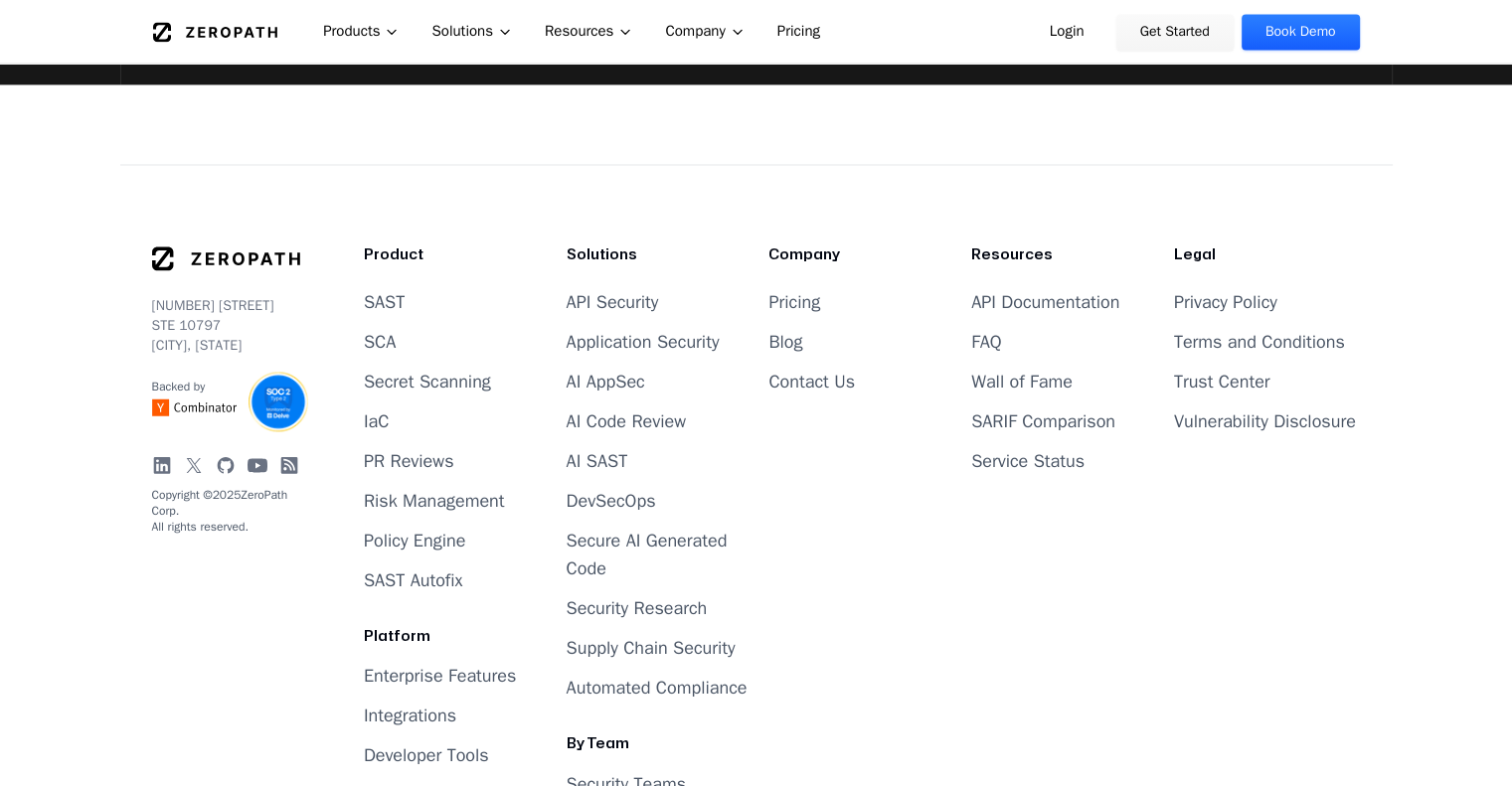scroll, scrollTop: 2992, scrollLeft: 0, axis: vertical 